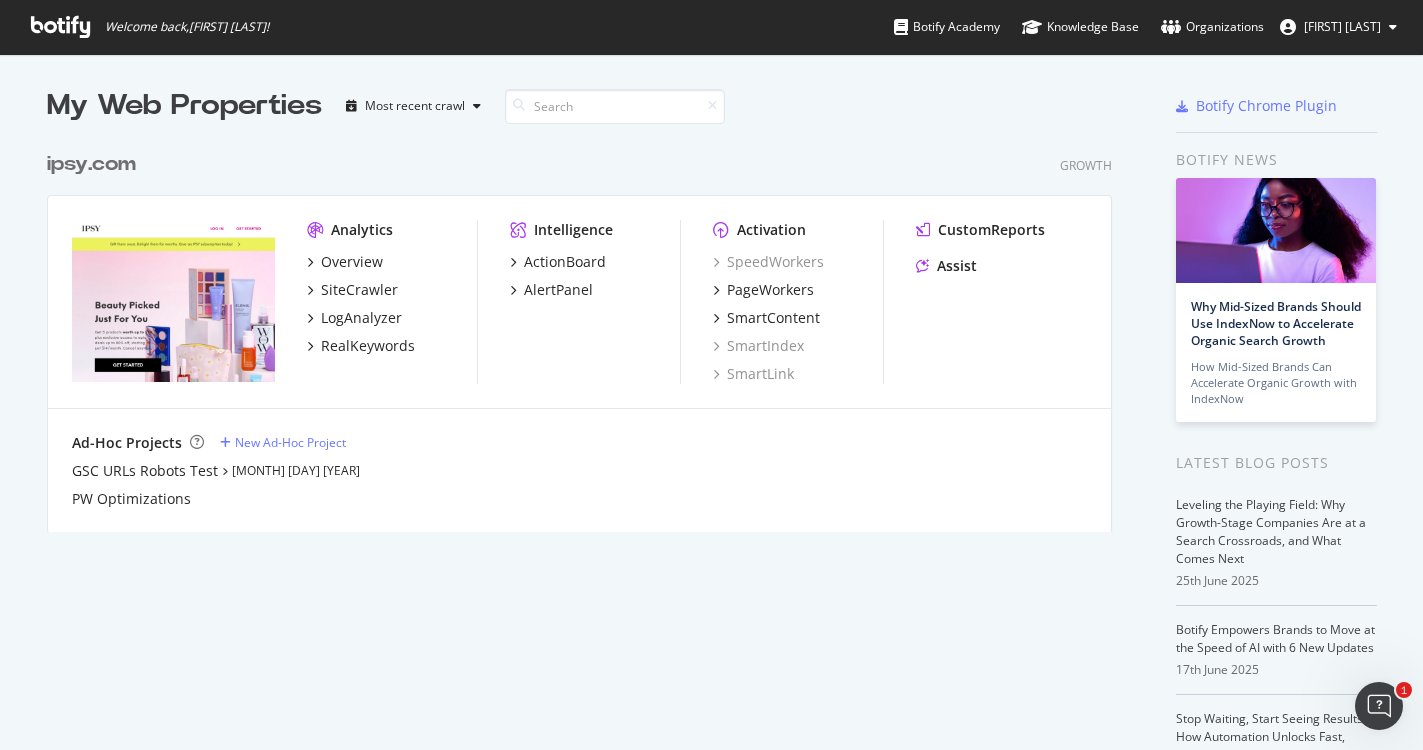 scroll, scrollTop: 0, scrollLeft: 0, axis: both 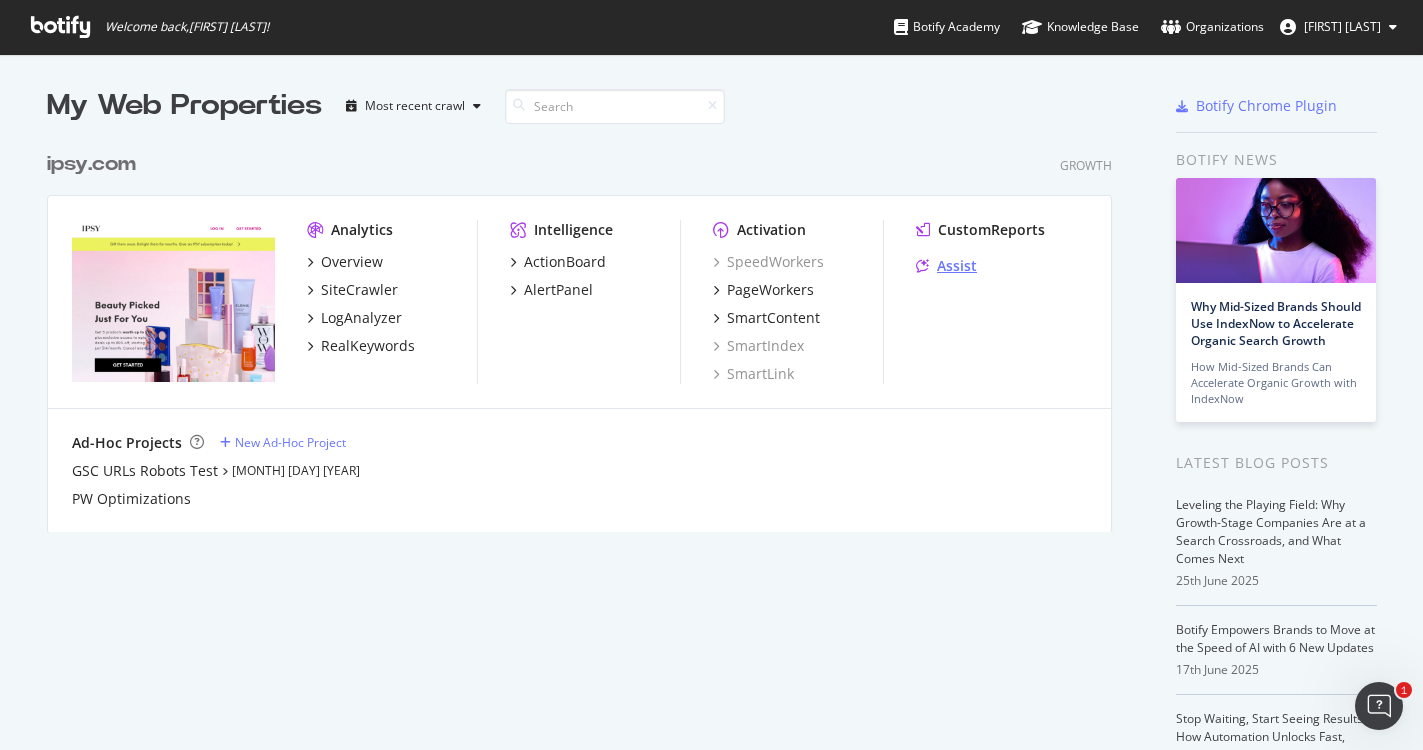 click on "Assist" at bounding box center [957, 266] 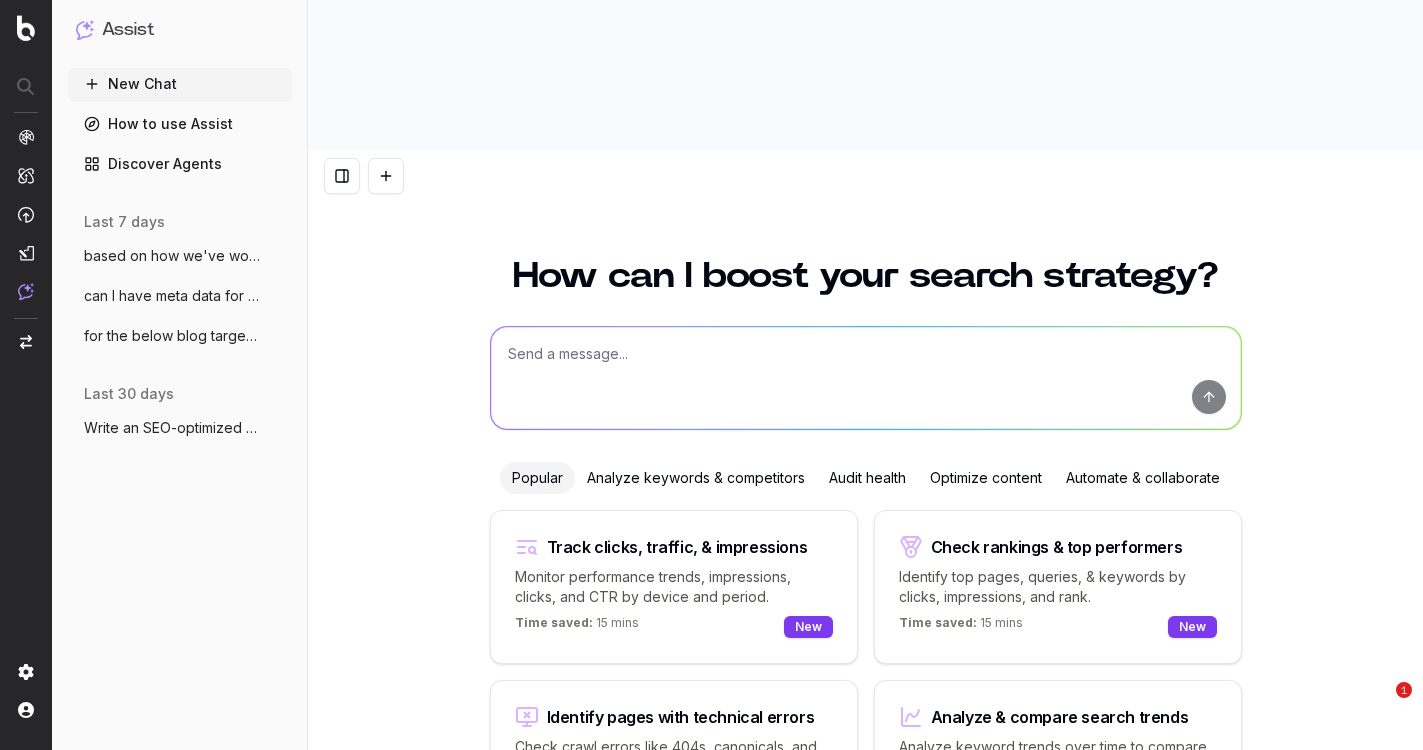 scroll, scrollTop: 0, scrollLeft: 0, axis: both 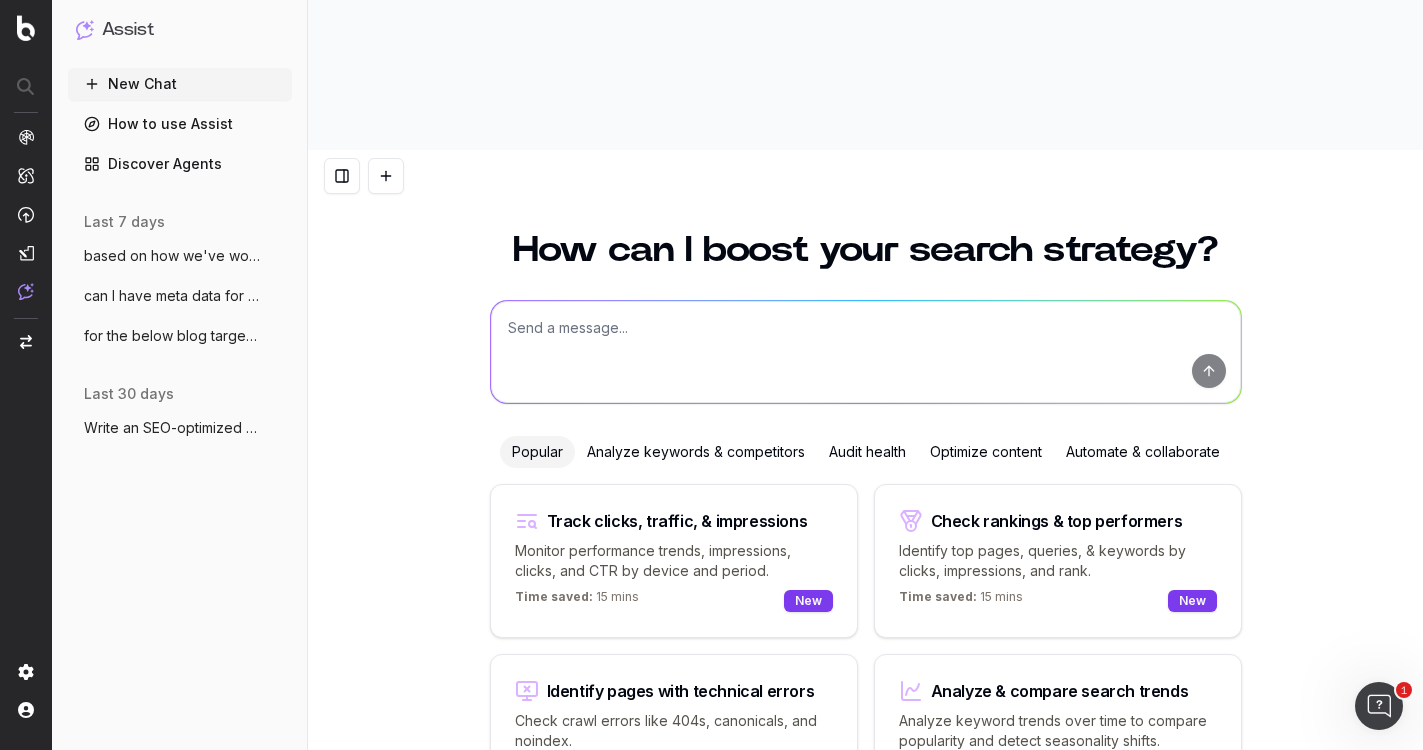 click on "can I have meta data for the below blog" at bounding box center (172, 296) 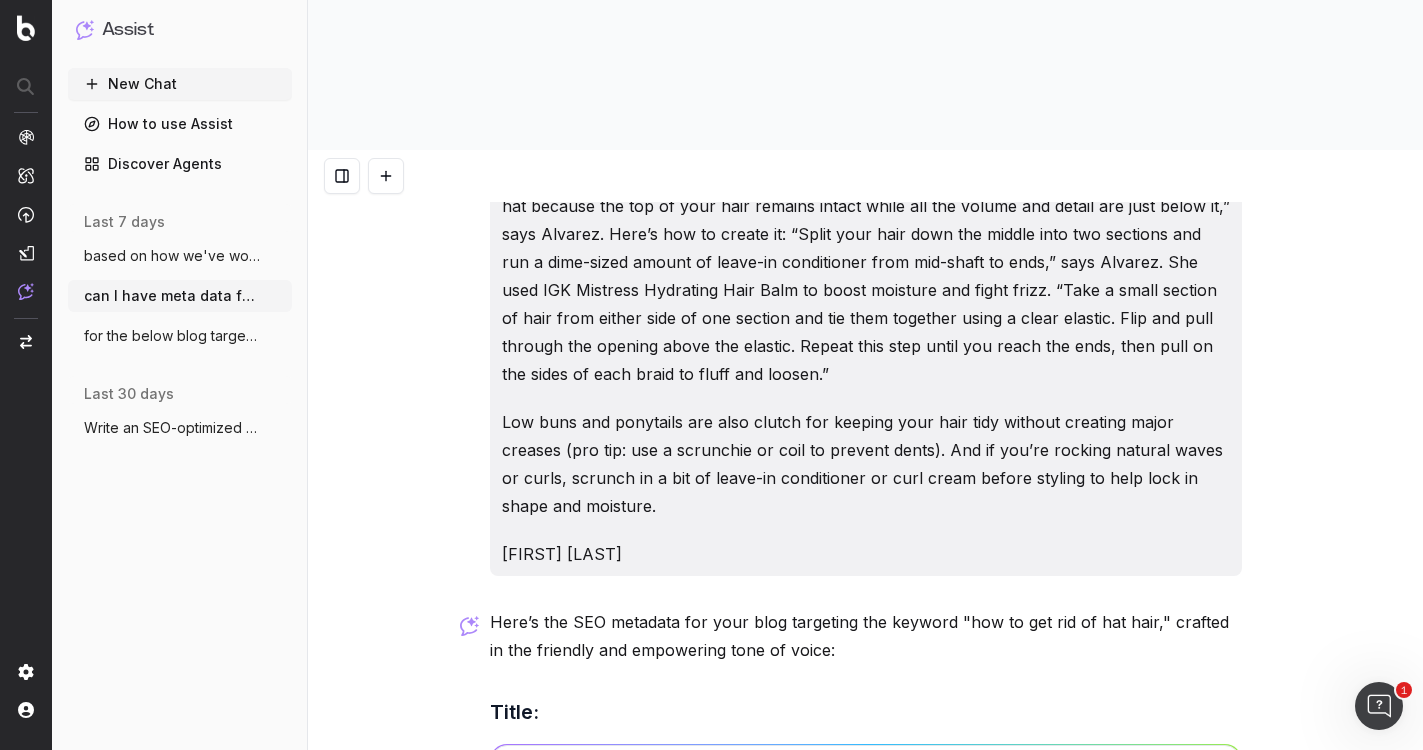 click at bounding box center (866, 796) 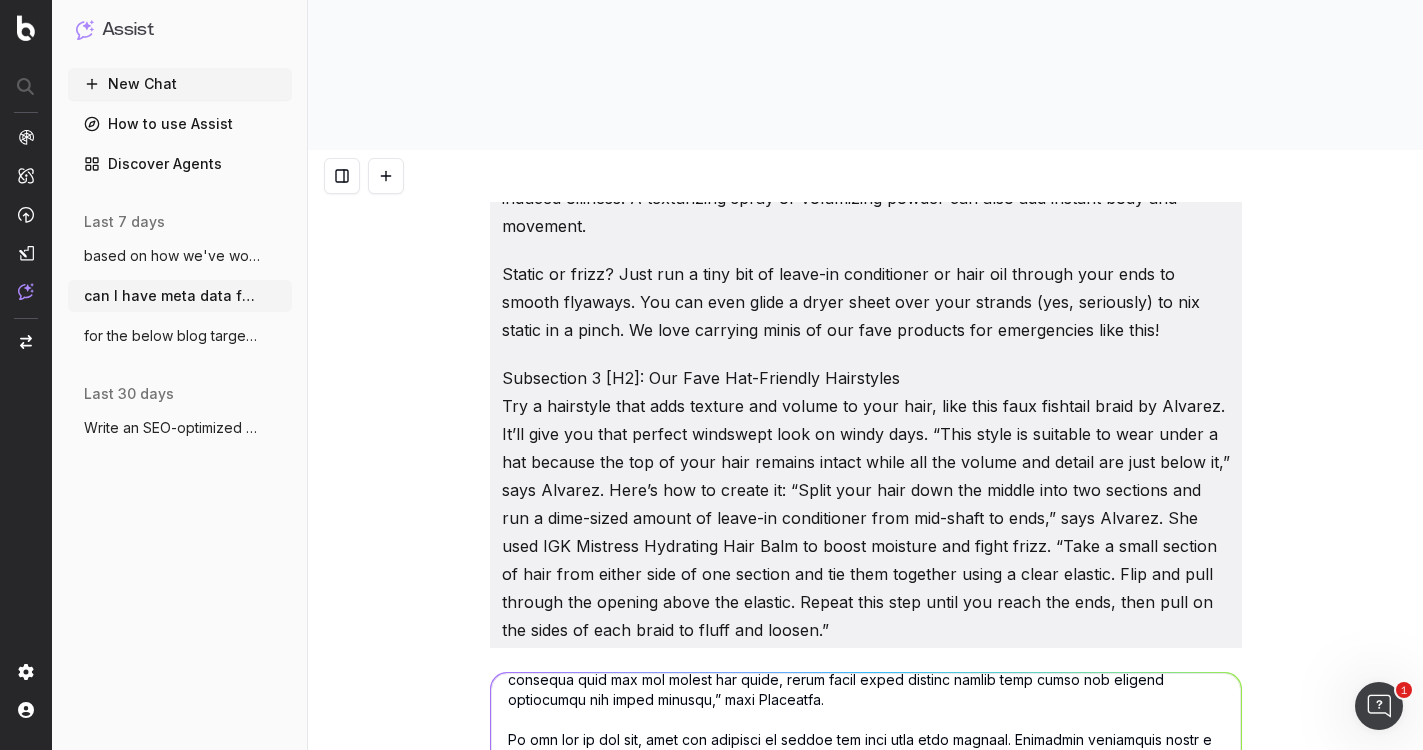 scroll, scrollTop: 43047, scrollLeft: 0, axis: vertical 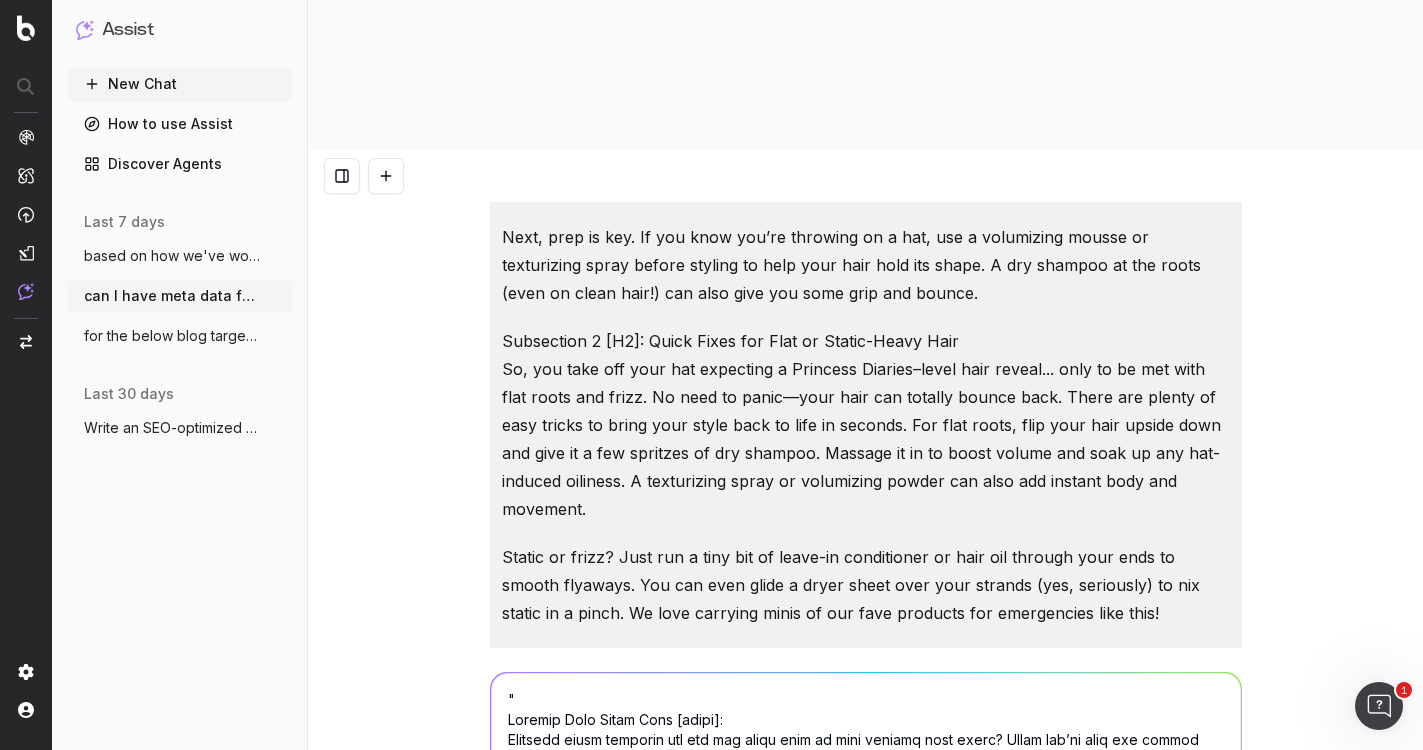 paste on "How to Get Natural Hair Color Back" 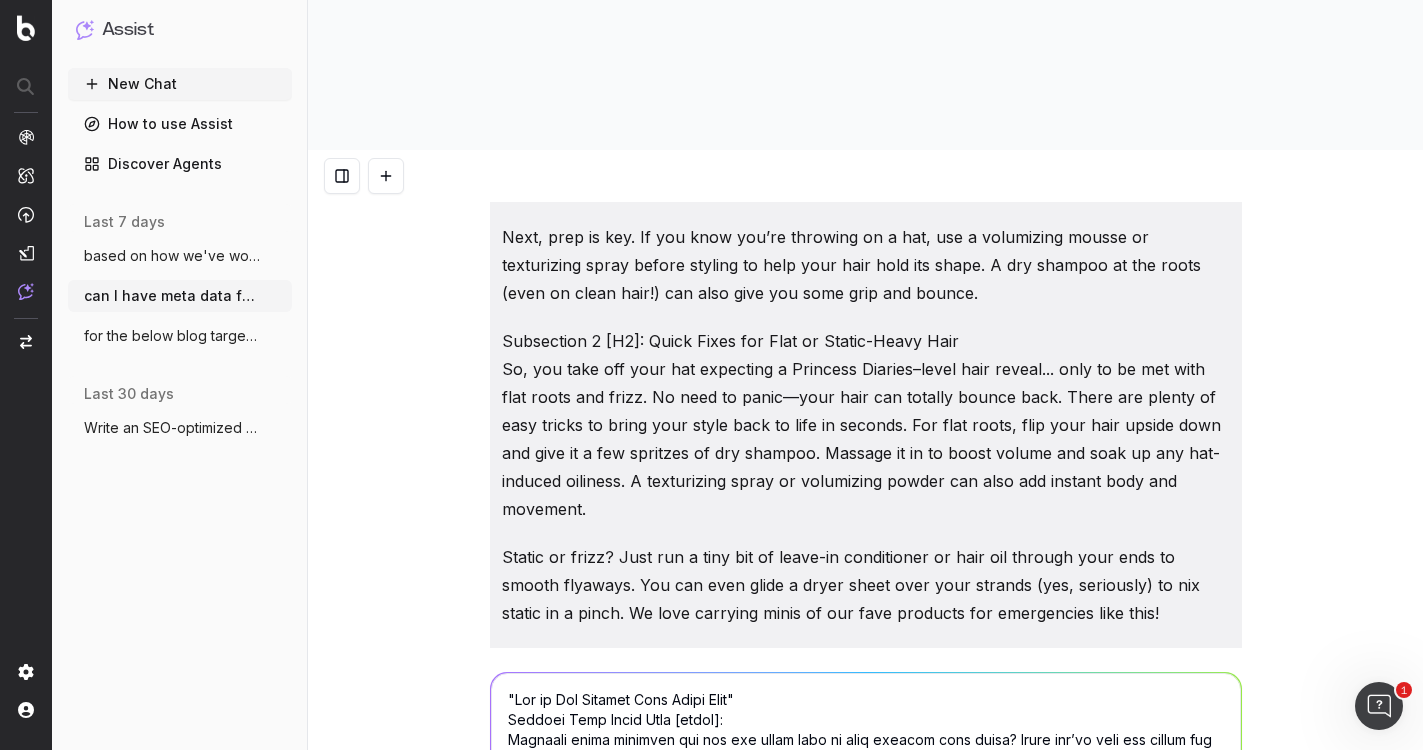 type on ""How to Get Natural Hair Color Back"
Article Body Block Text [intro]:
Thinking about ditching the dye and going back to your natural hair color? Maybe you’re over the upkeep and want something that’s lower maintenance, or want to repair damaged hair—or maybe you just want to (literally) get back to your roots. Whatever your reason or color journey, there are a few ways to go about returning to your natural hue. From nourishing treatments and color correction to enhancing your color without harsh chemicals, this guide has everything you need to make the transition a smooth one.
Meet the Expert:
Jewell Hingorani is a professional hairstylist and founder of Jewell Clip Luxury Hair Extensions.
Jennifer Korab is a celebrity hairstylist, colorist, and the founder of Renaissance Salon and Spa.
Subsection 1 [H2]: 3 Tried-and-True Methods for Getting Your Natural Hair Color Back
Before restoring your natural hair color, it’s important to evaluate where you’re starting from and where you’re trying to go. If ..." 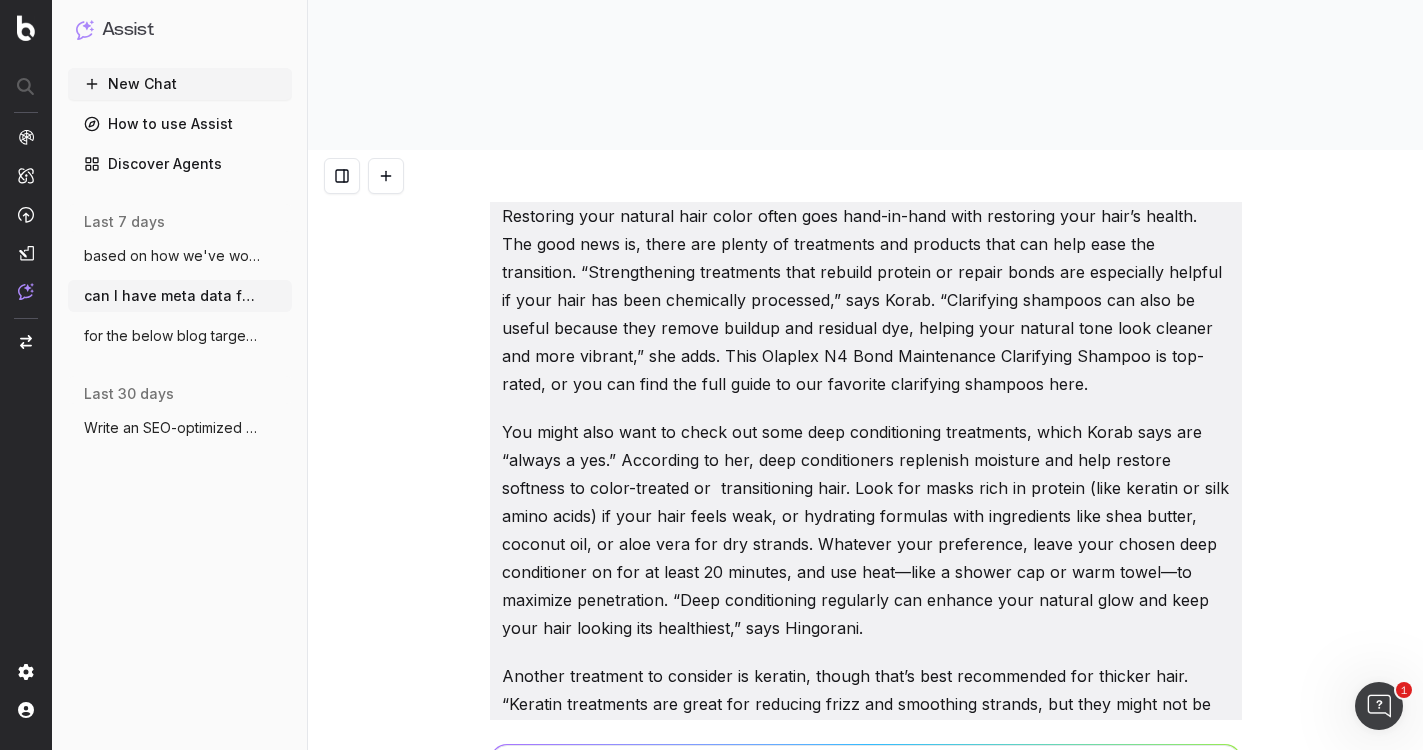 scroll, scrollTop: 46670, scrollLeft: 0, axis: vertical 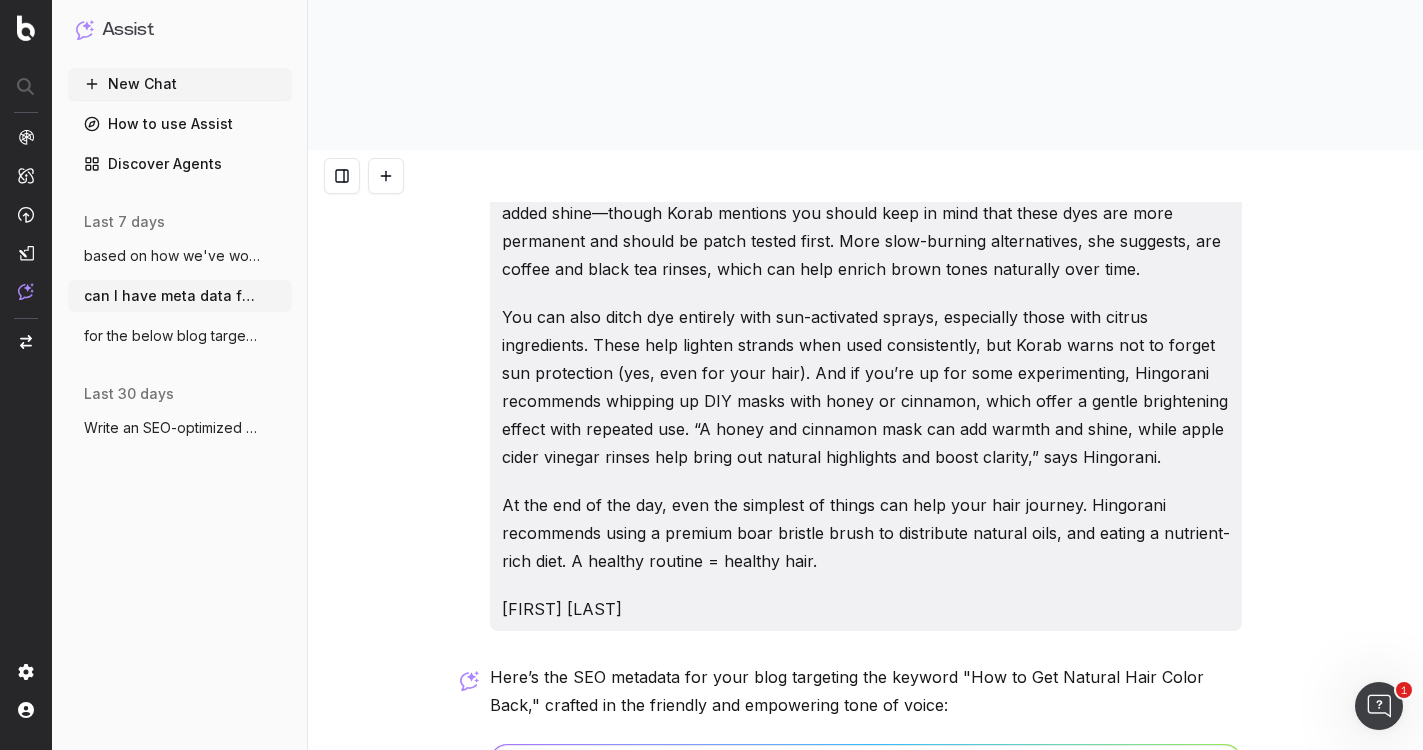 click on ""How to Get Your Natural Hair Color Back: Expert Tips and Tricks"" at bounding box center [866, 809] 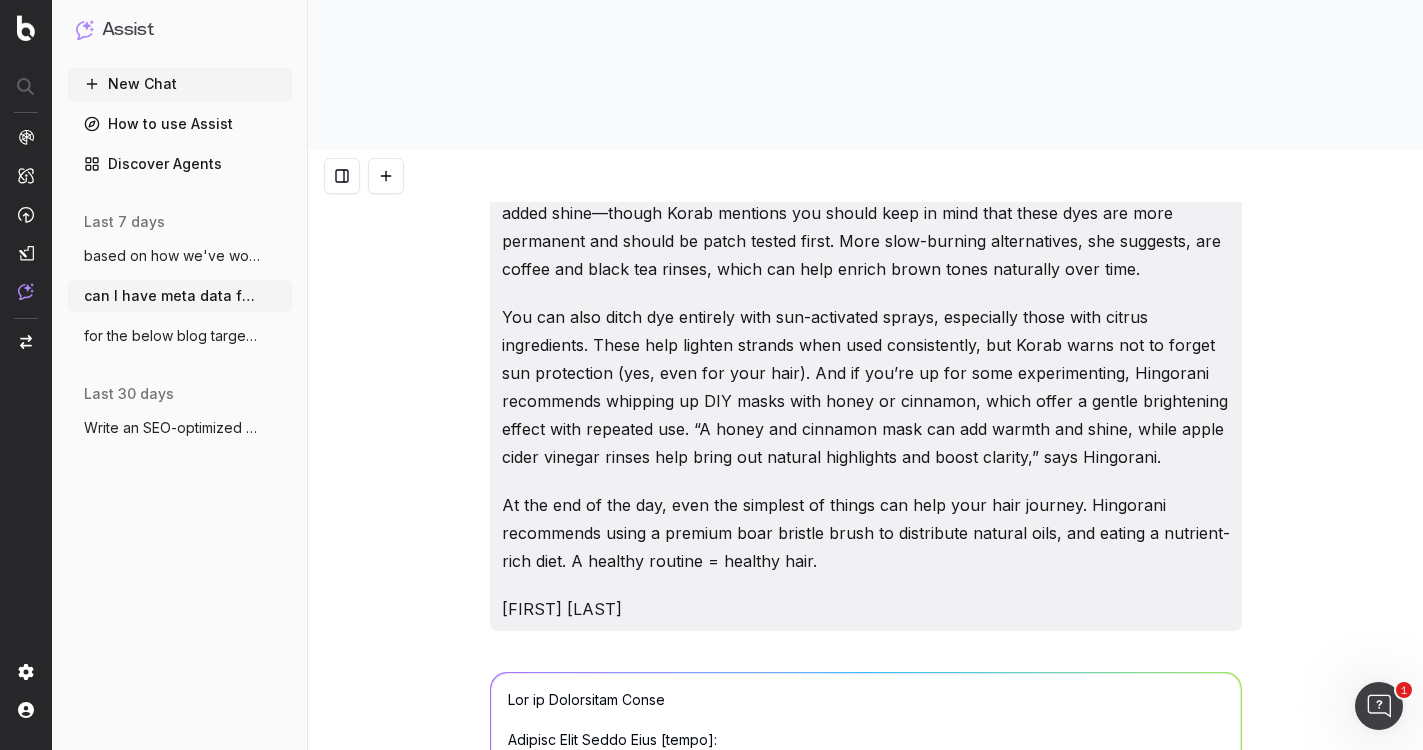 type 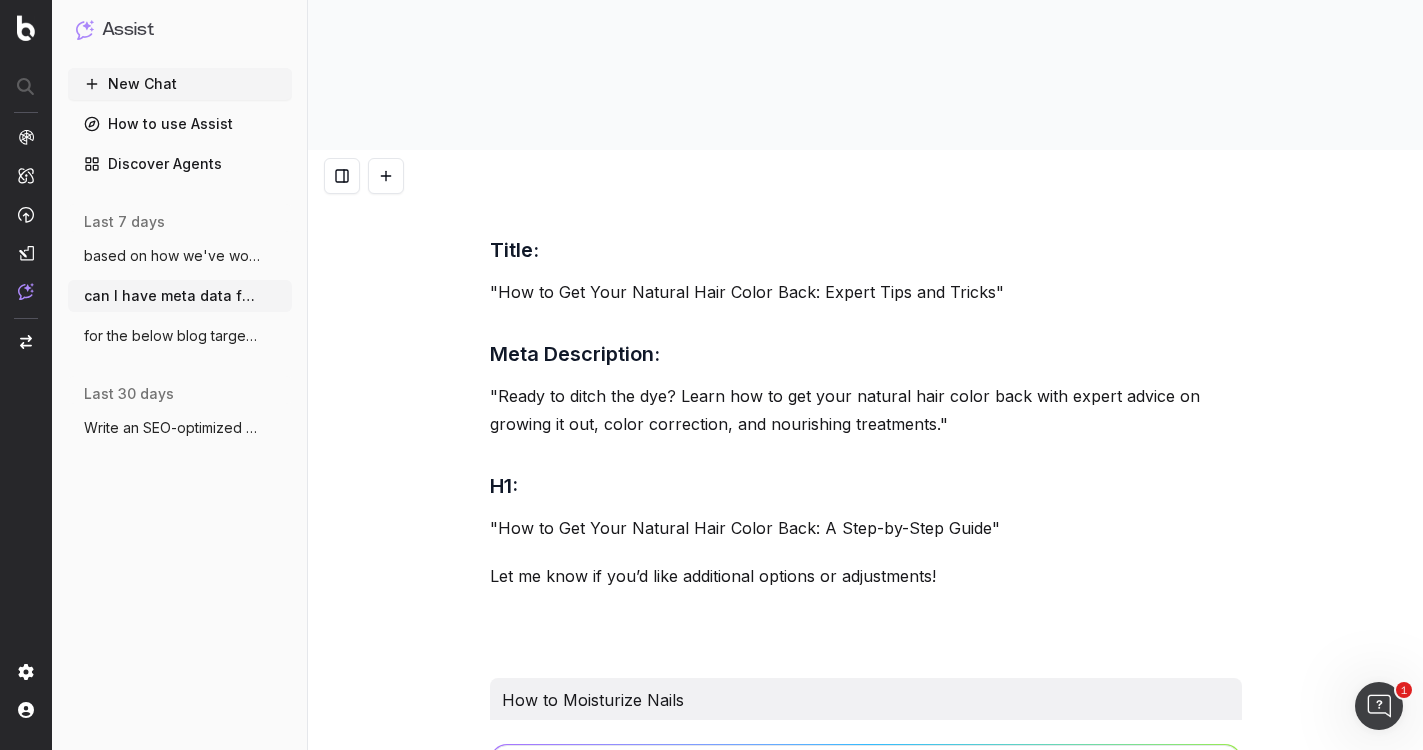 scroll, scrollTop: 48910, scrollLeft: 0, axis: vertical 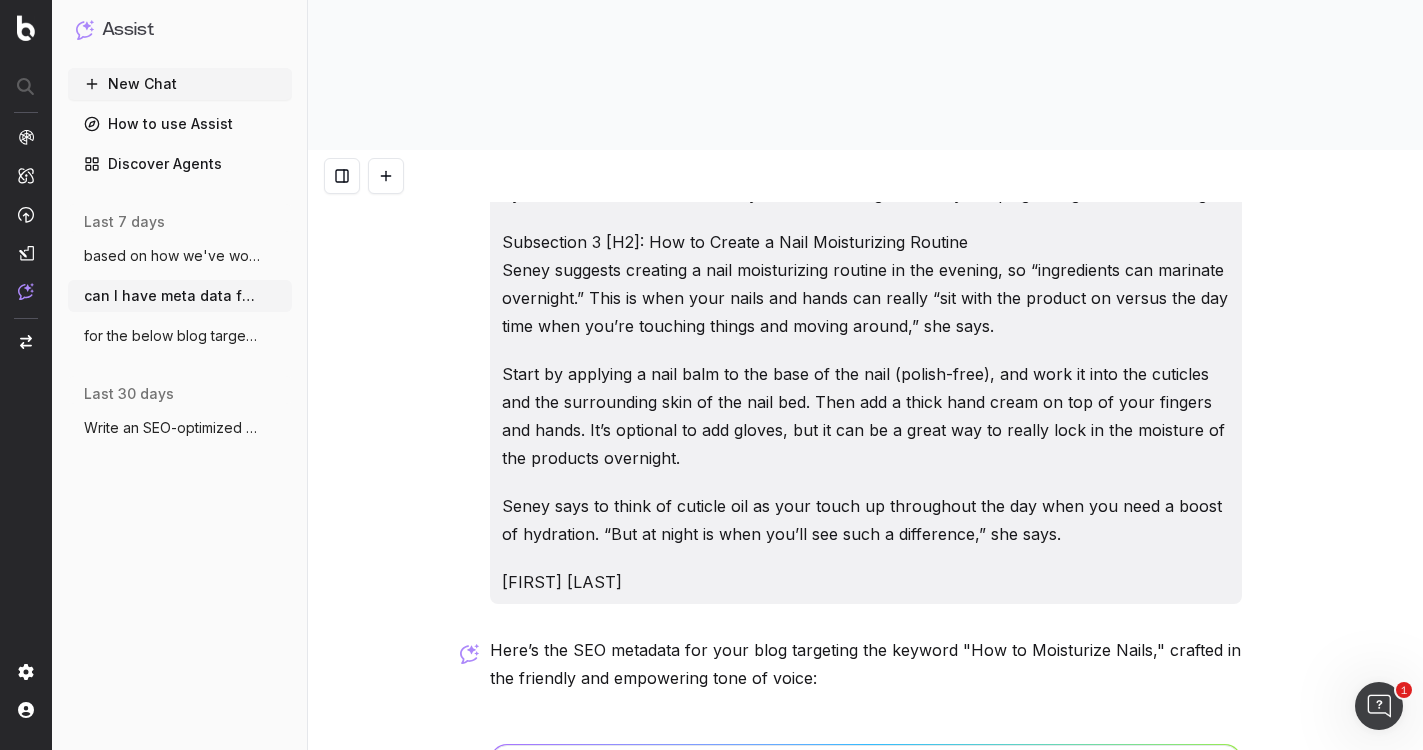 drag, startPoint x: 500, startPoint y: 183, endPoint x: 986, endPoint y: 175, distance: 486.06583 